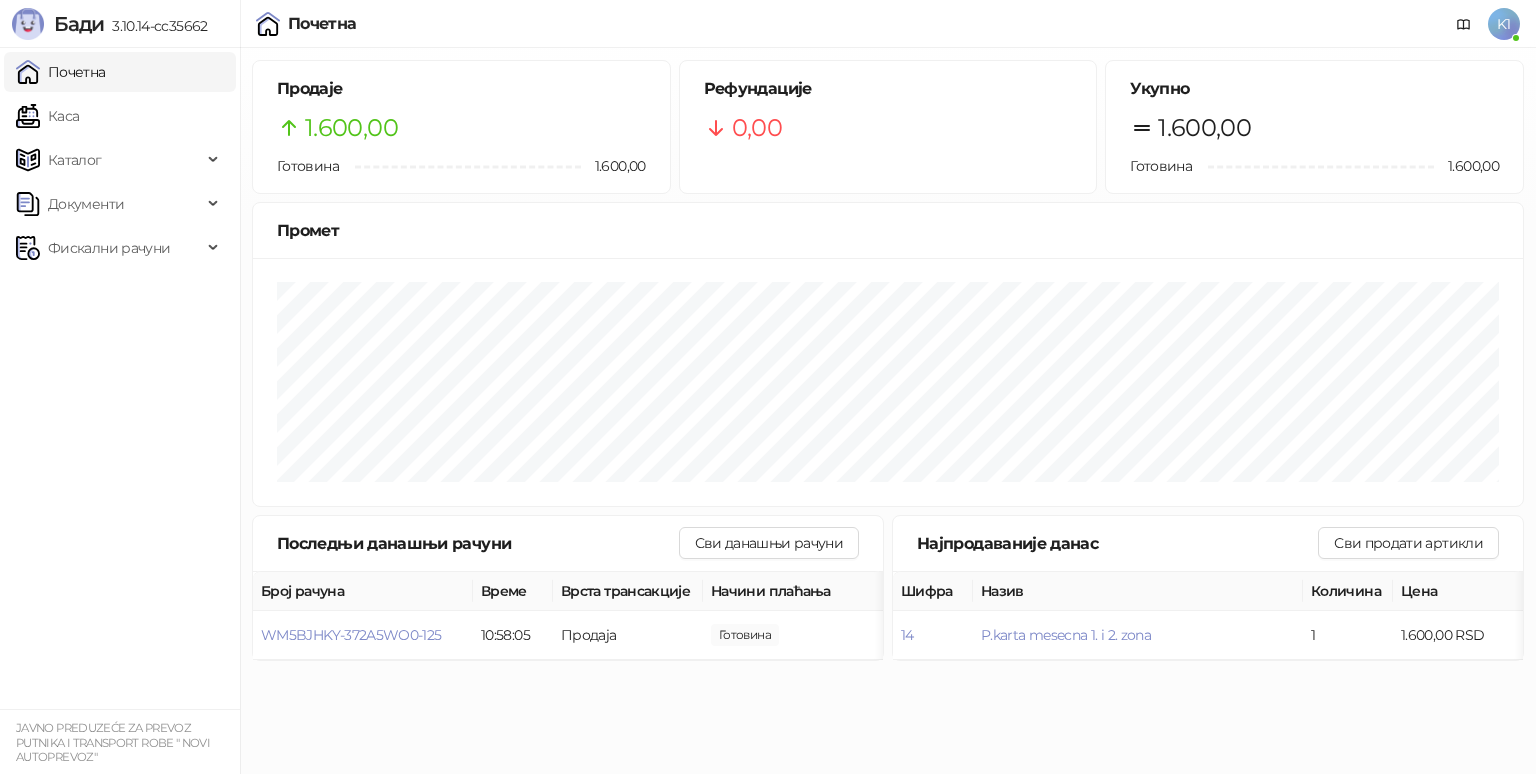 scroll, scrollTop: 0, scrollLeft: 0, axis: both 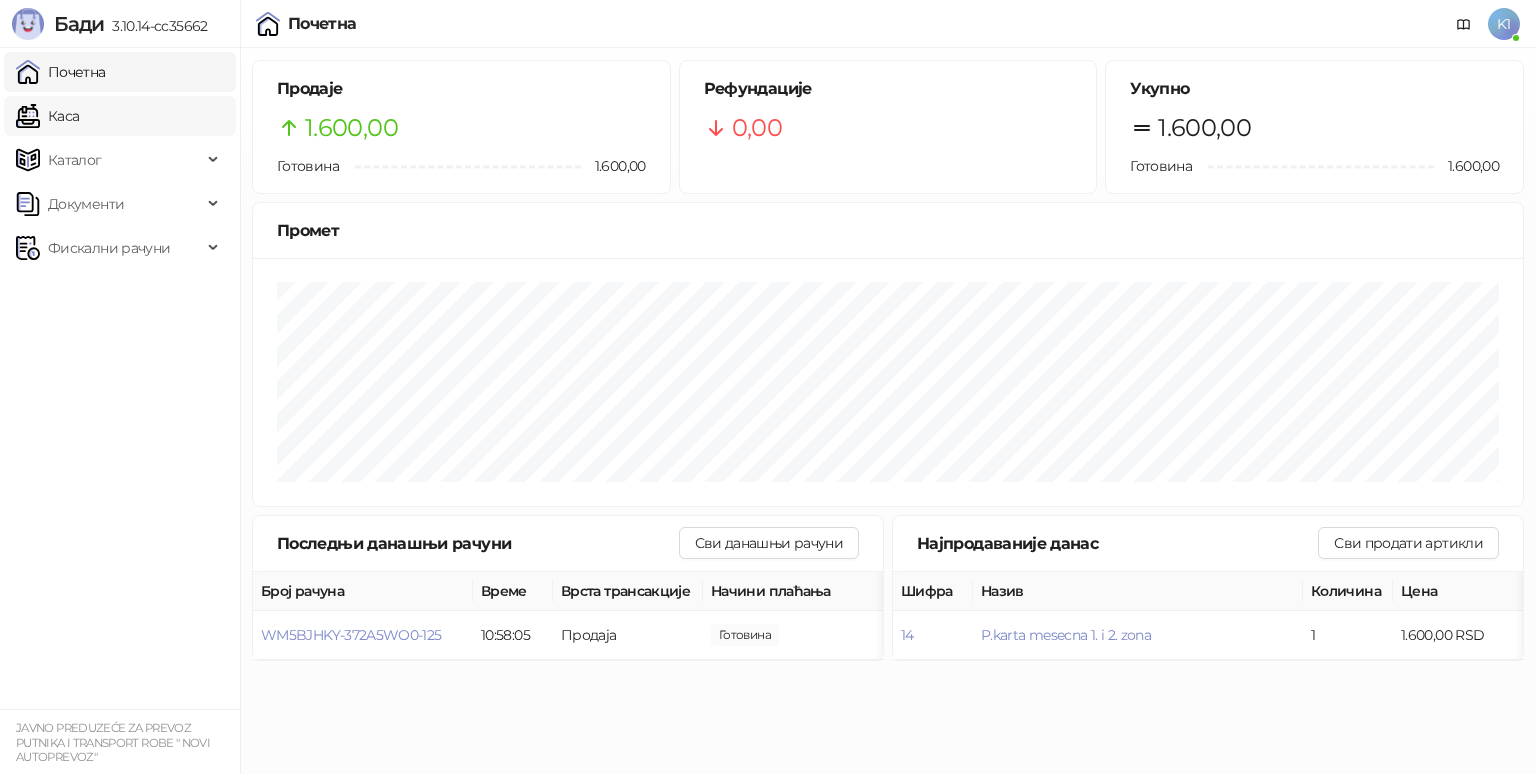 click on "Каса" at bounding box center [47, 116] 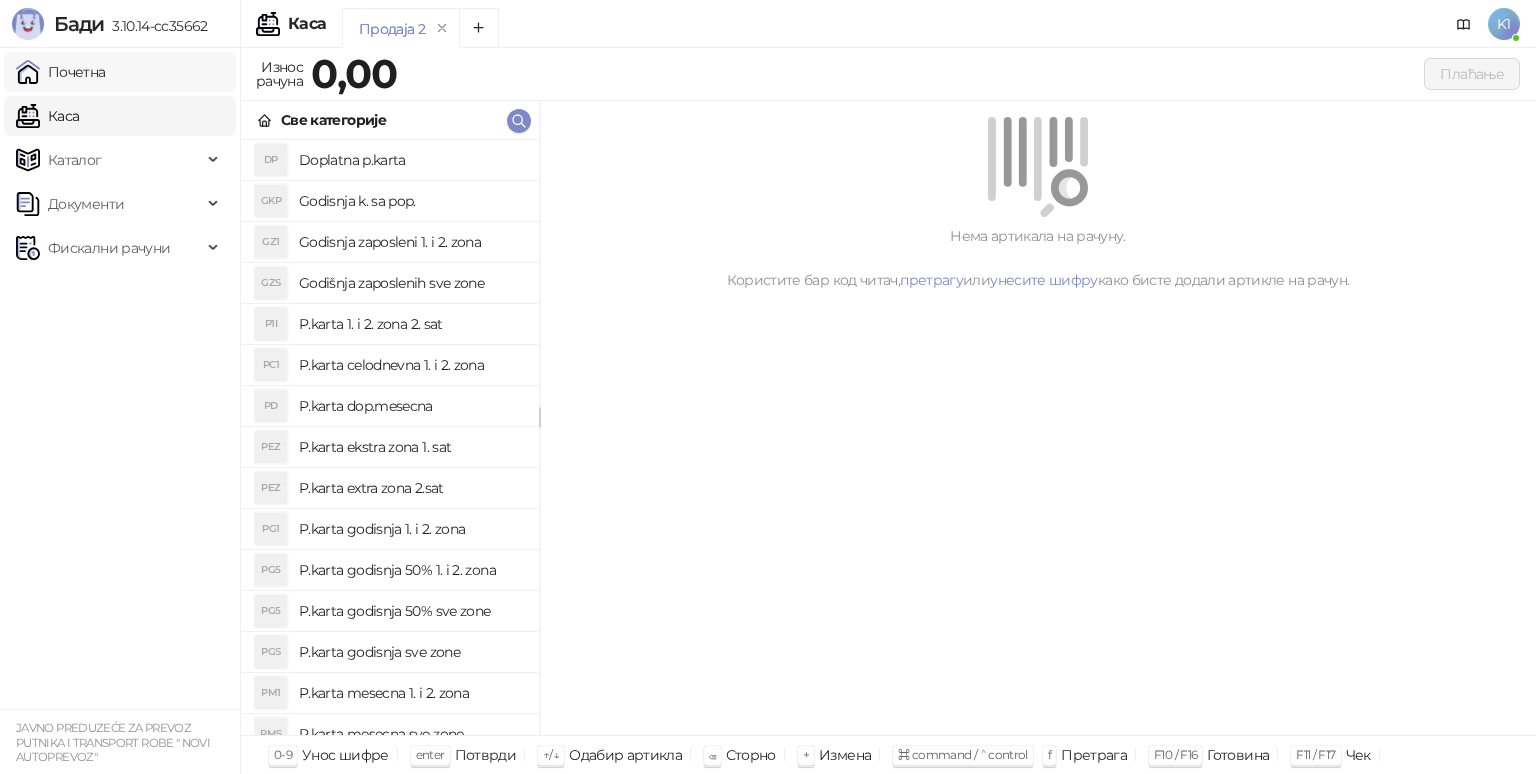 click on "Почетна" at bounding box center (61, 72) 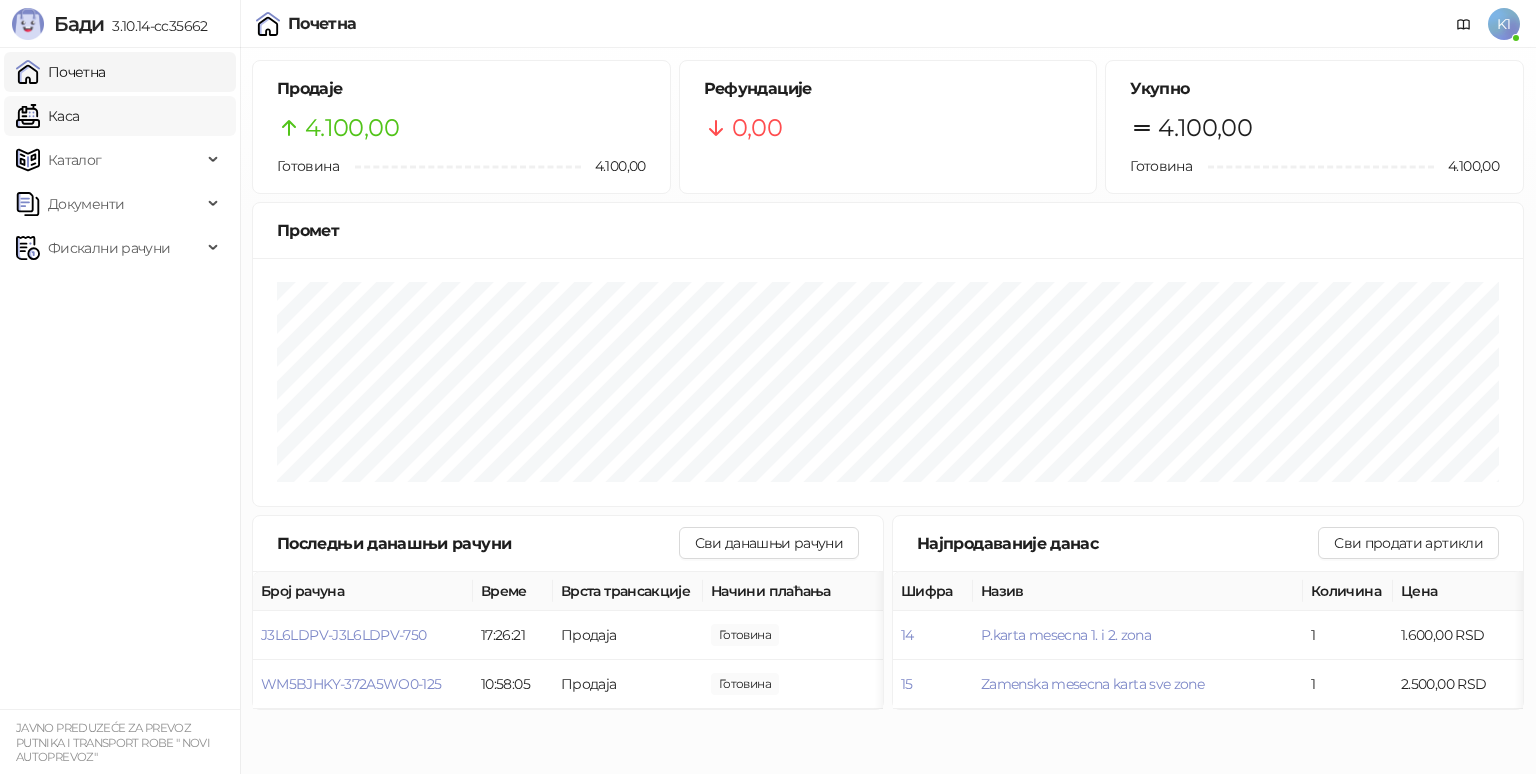 drag, startPoint x: 145, startPoint y: 121, endPoint x: 143, endPoint y: 101, distance: 20.09975 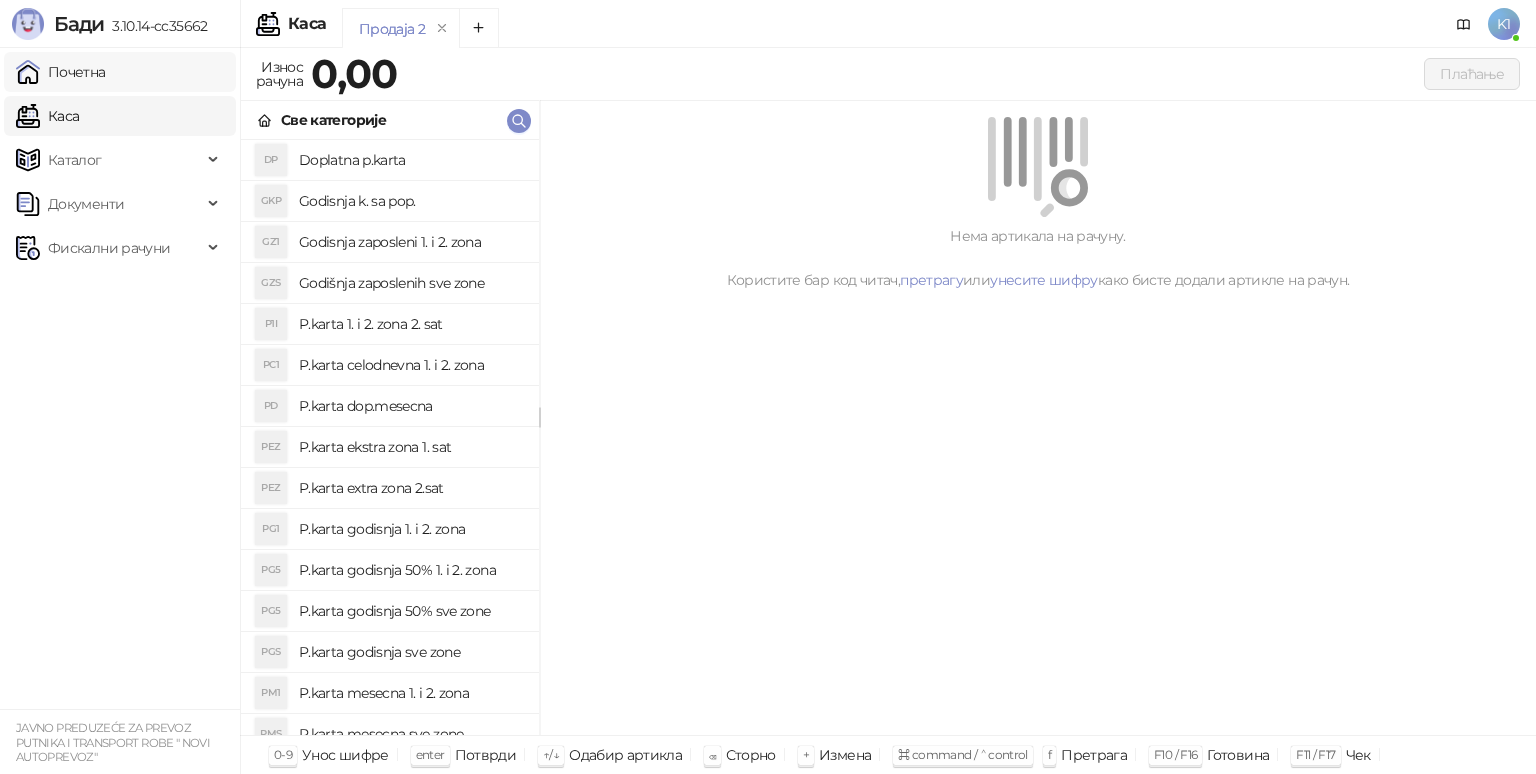 click on "Почетна" at bounding box center [61, 72] 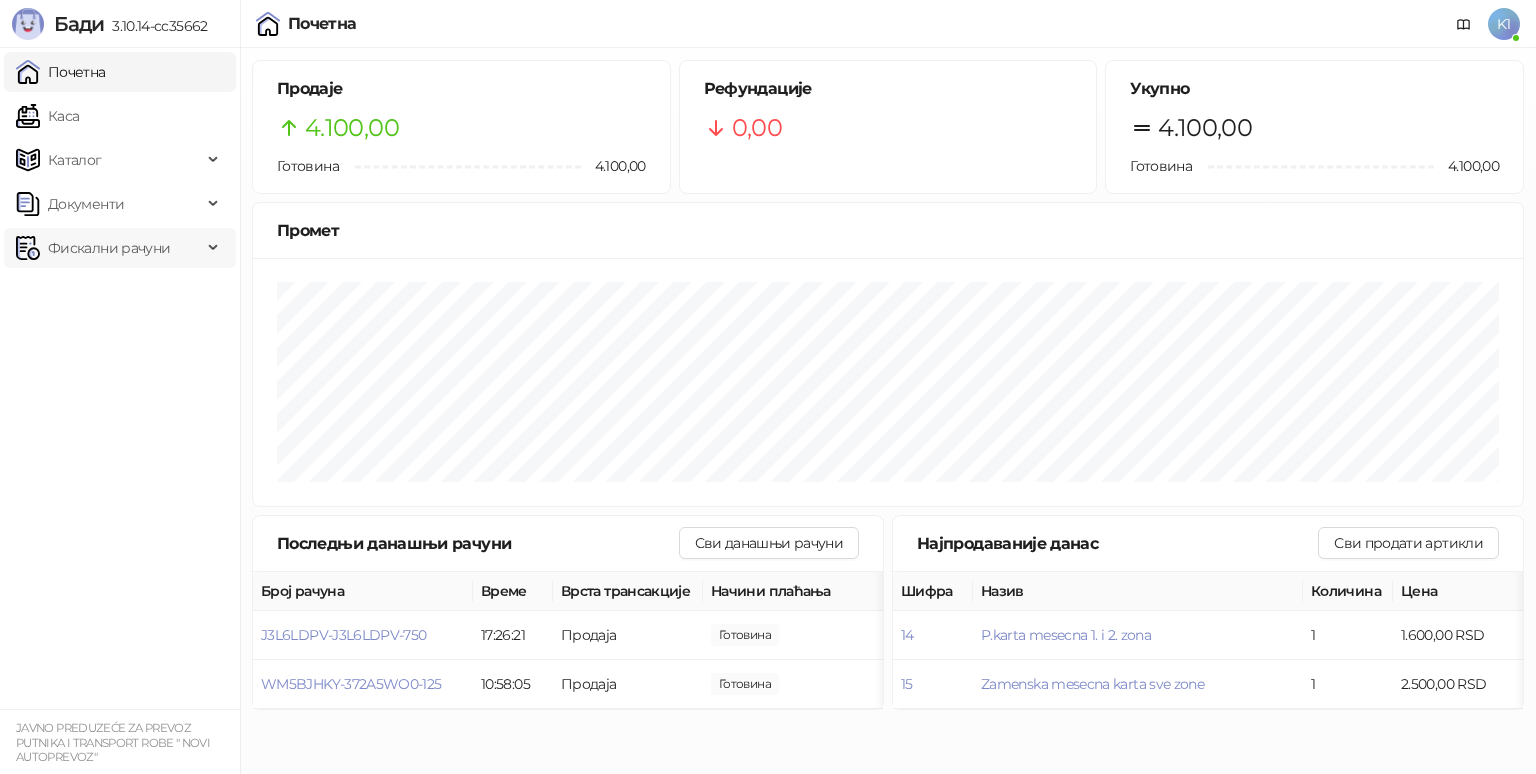 click on "Фискални рачуни" at bounding box center [109, 248] 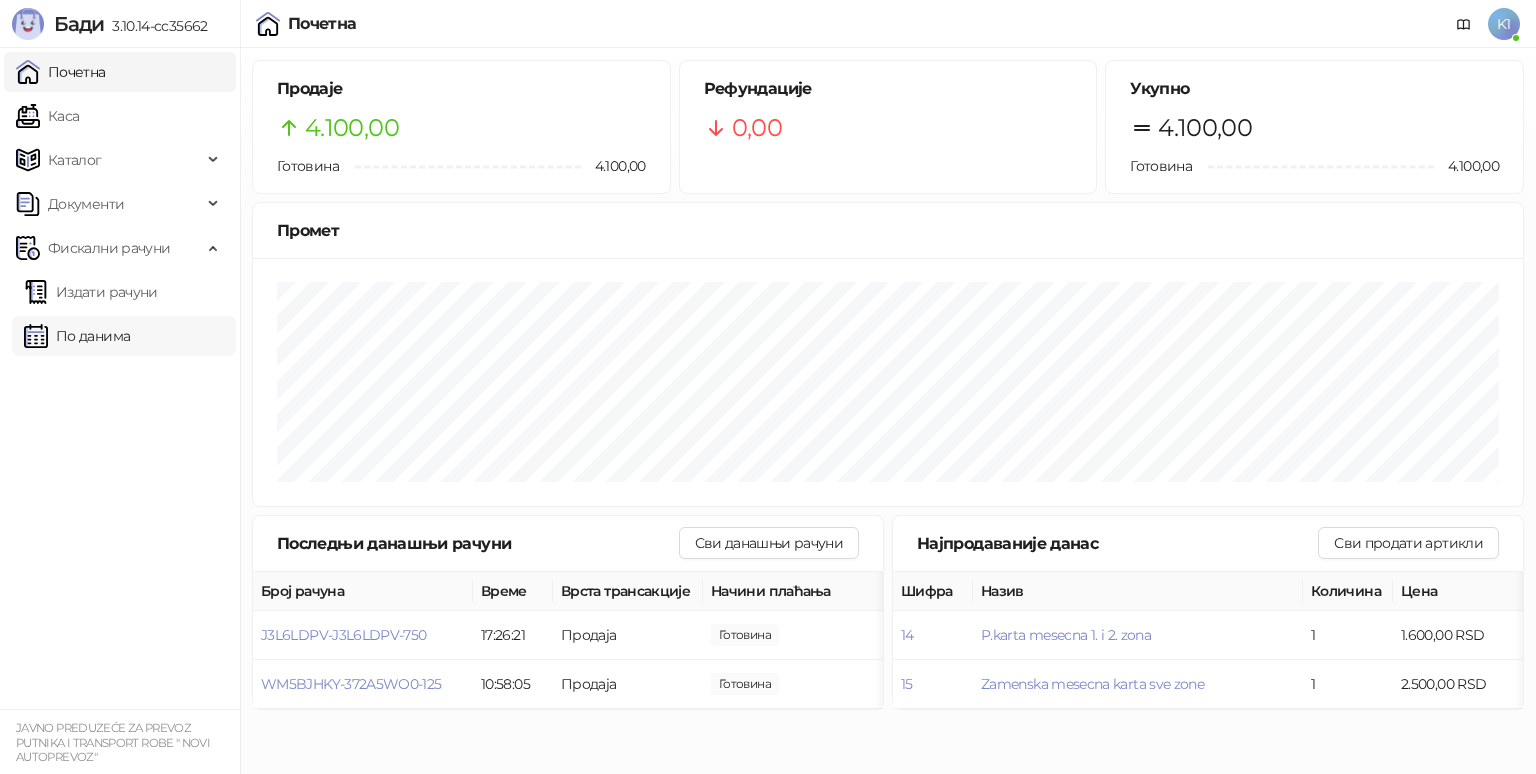 click on "По данима" at bounding box center (77, 336) 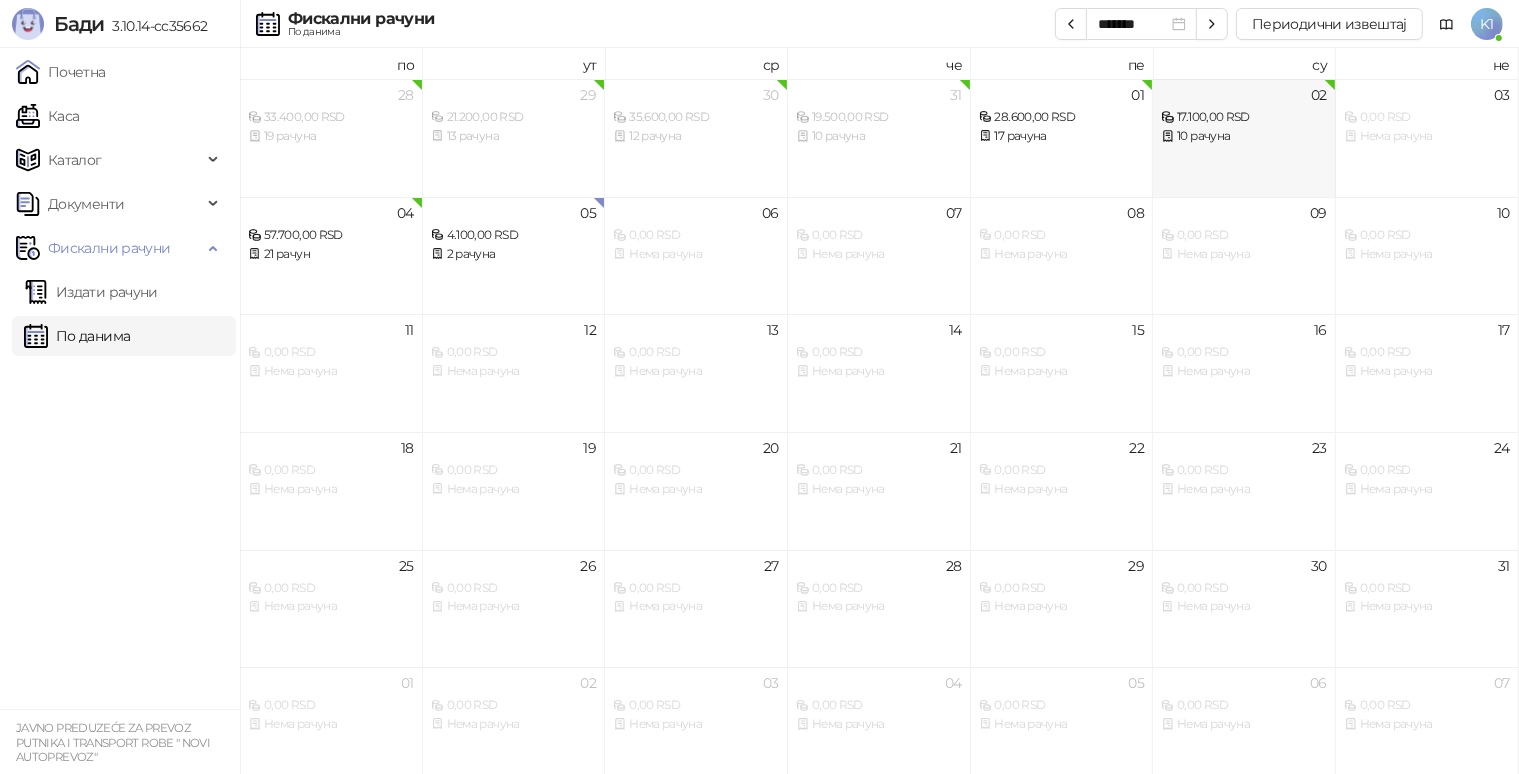 click on "02   17.100,00 RSD   10 рачуна" at bounding box center (1244, 138) 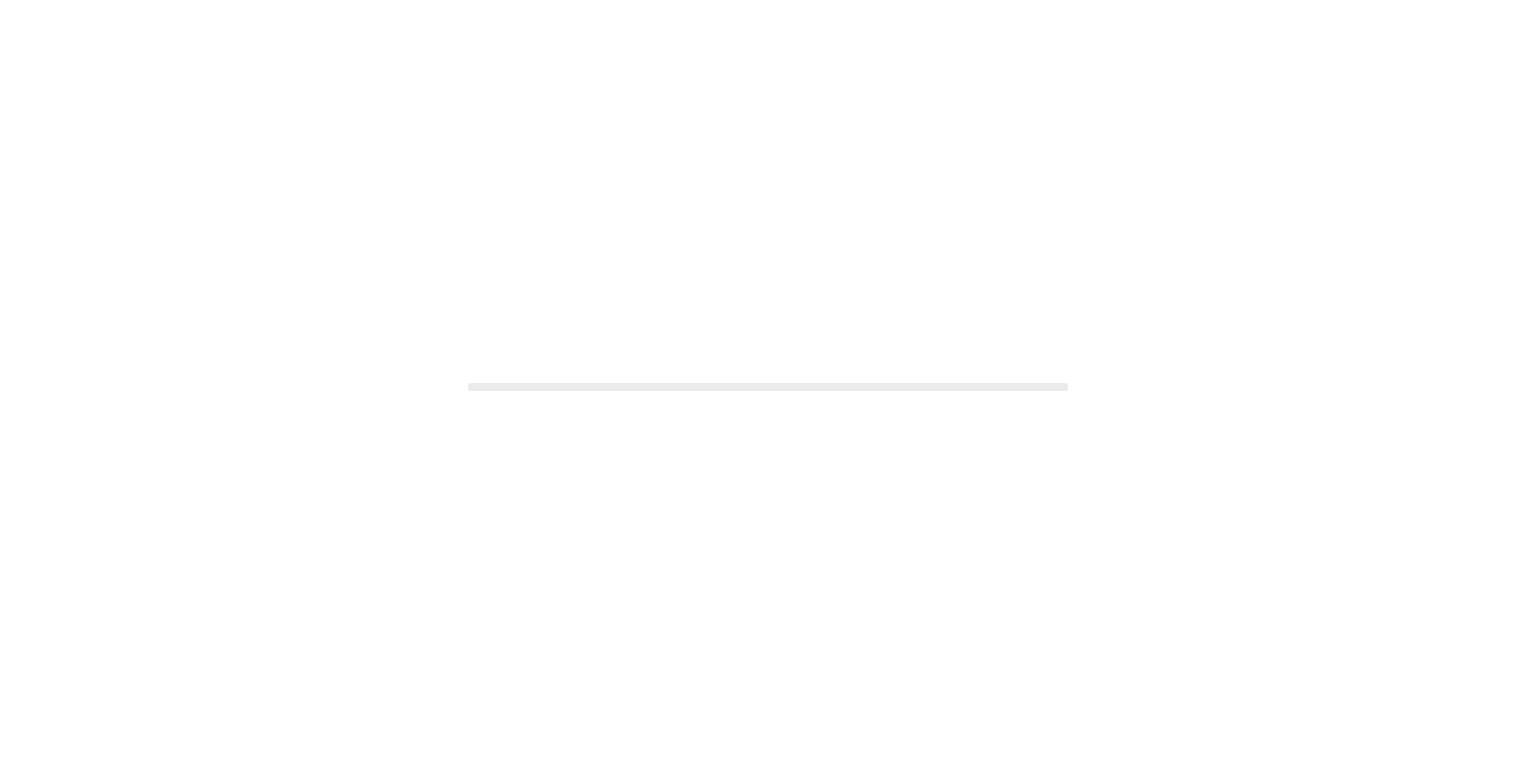 scroll, scrollTop: 0, scrollLeft: 0, axis: both 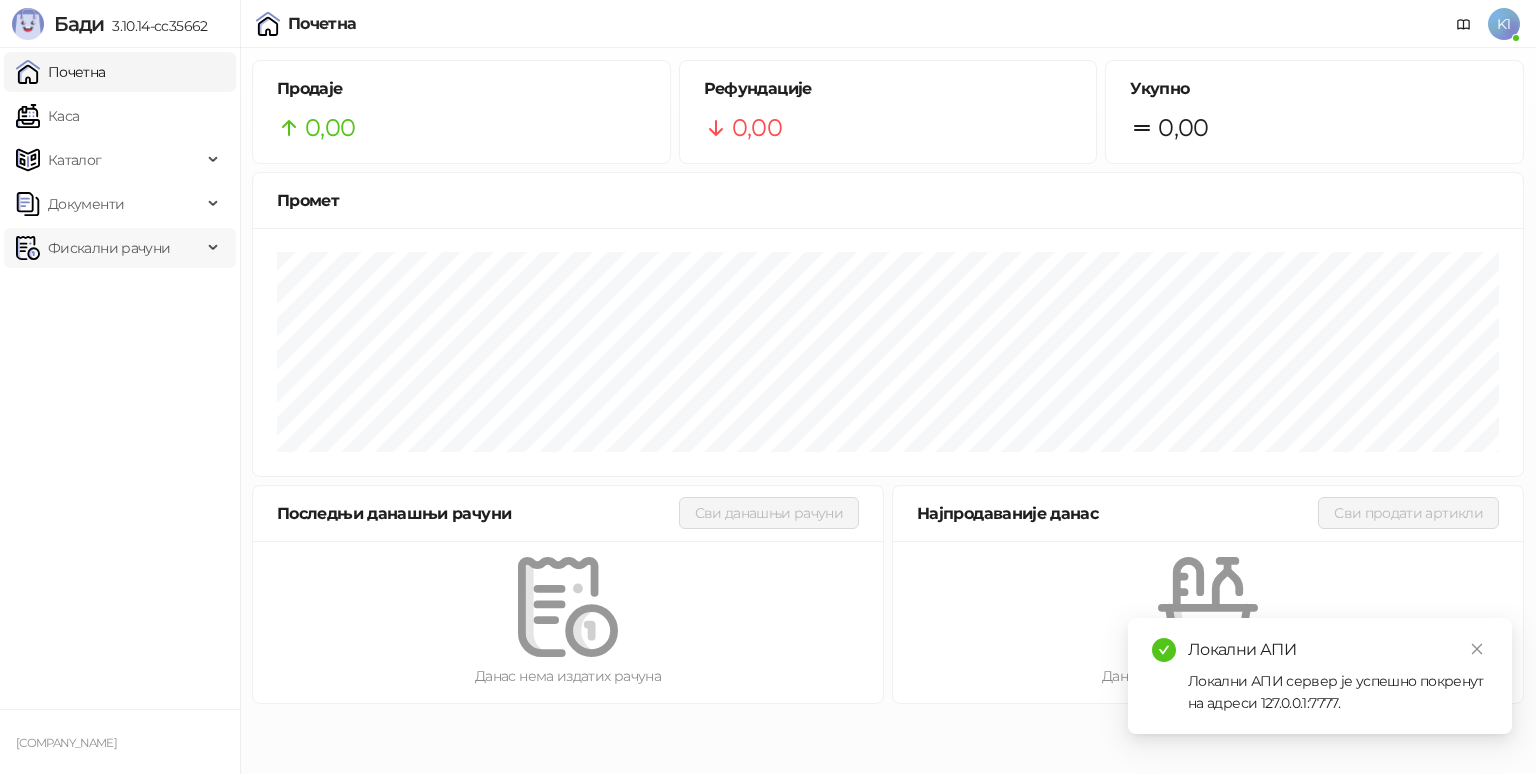 click on "Фискални рачуни" at bounding box center [109, 248] 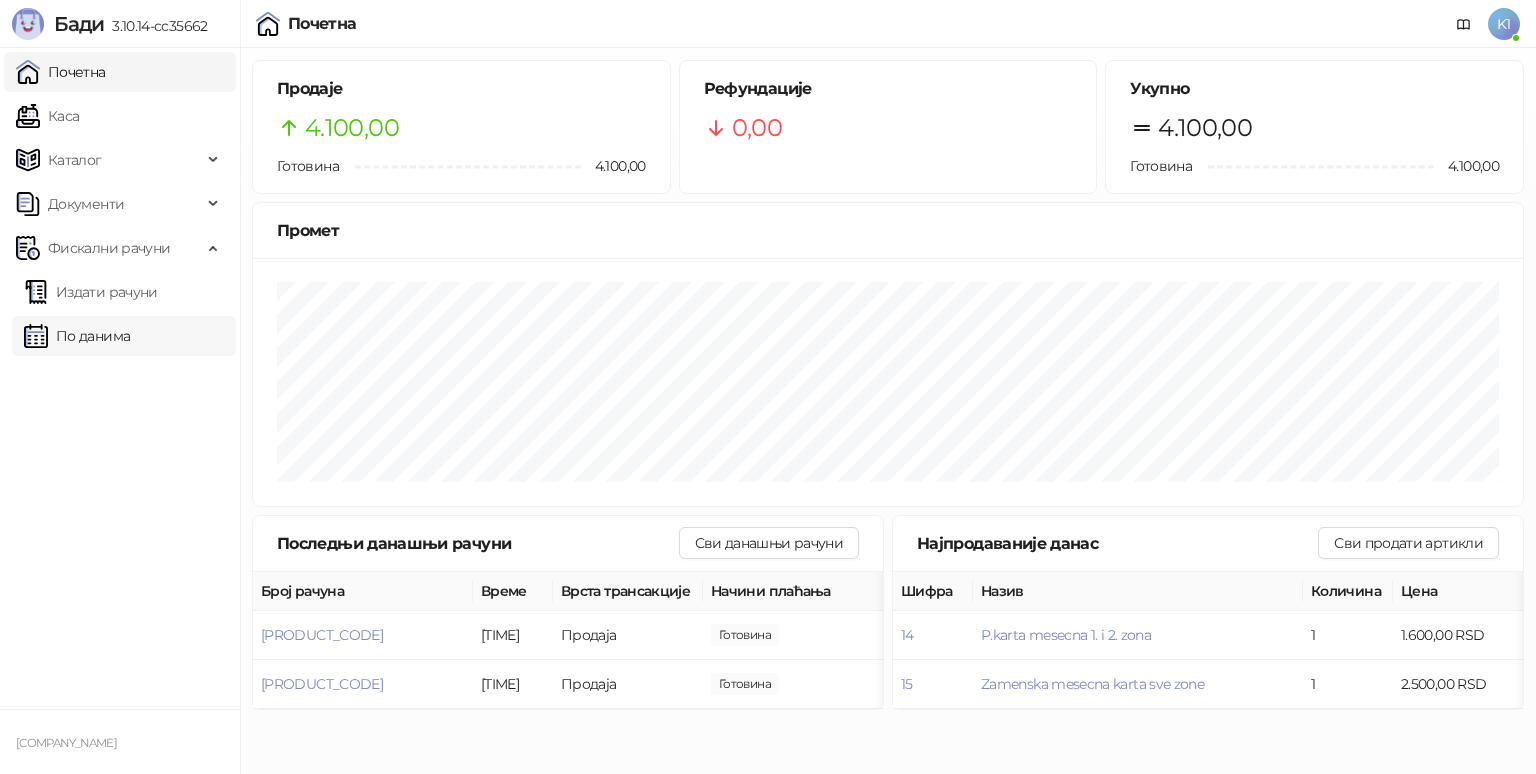 click on "По данима" at bounding box center [77, 336] 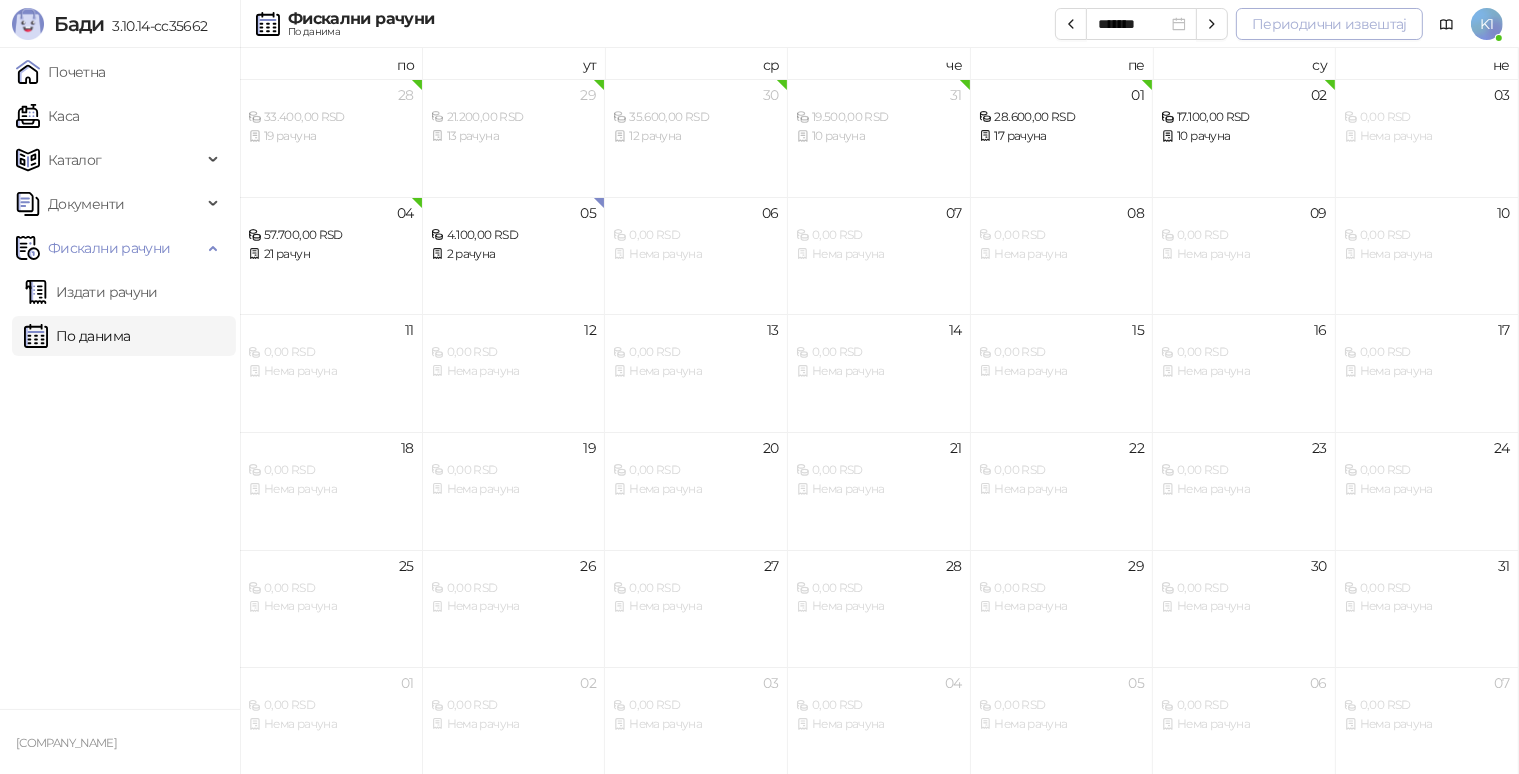 click on "Периодични извештај" at bounding box center [1329, 24] 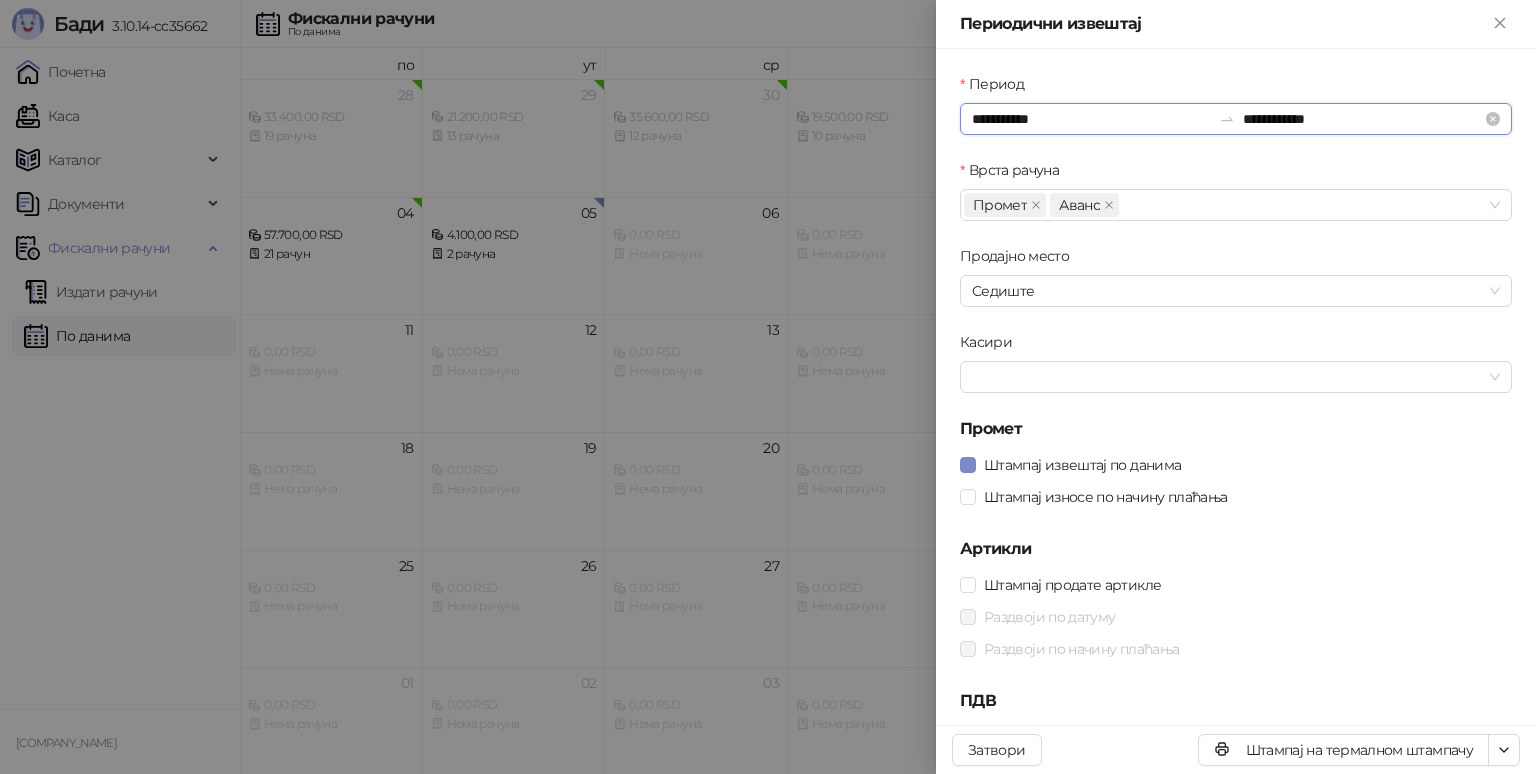 click on "**********" at bounding box center (1091, 119) 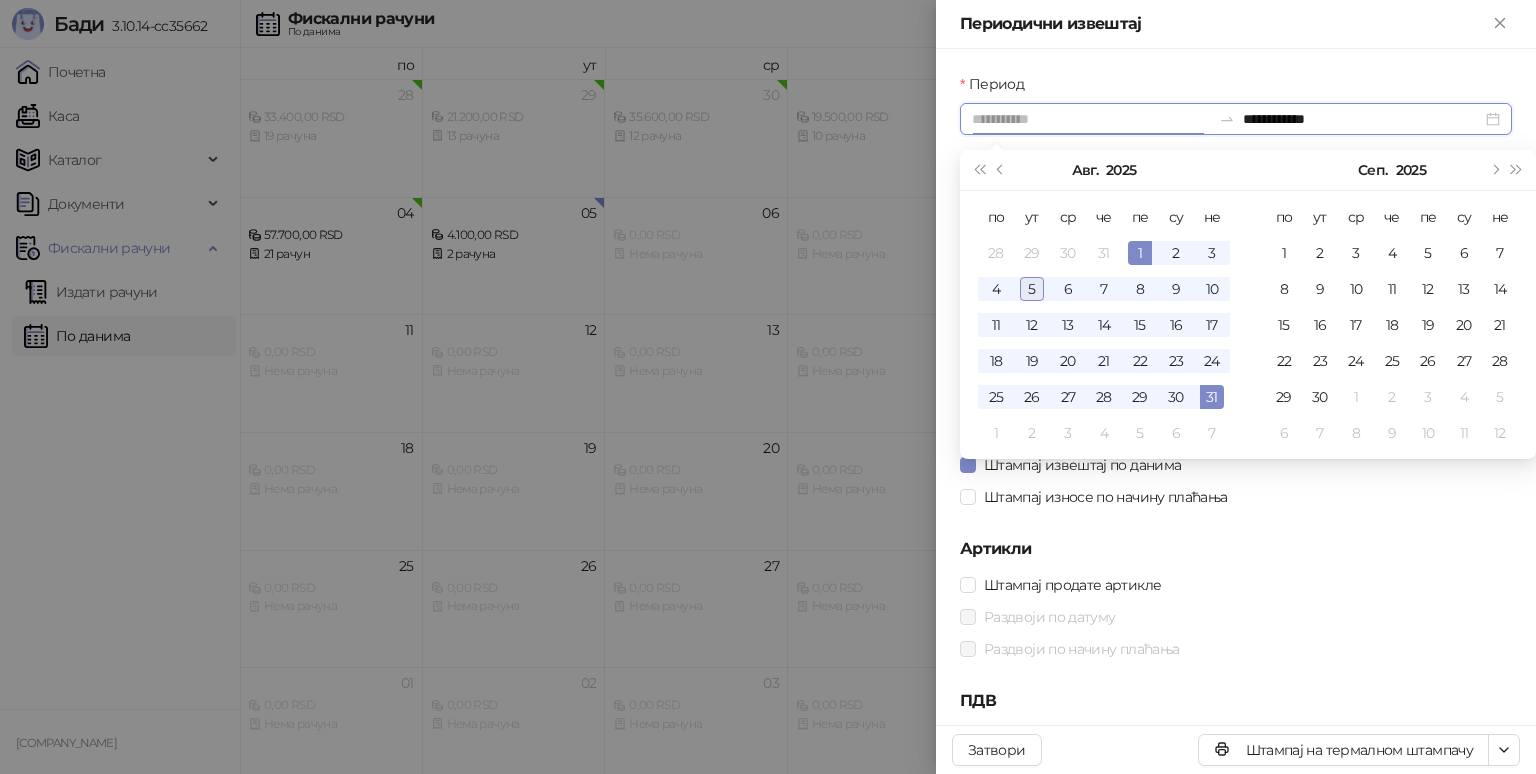 type on "**********" 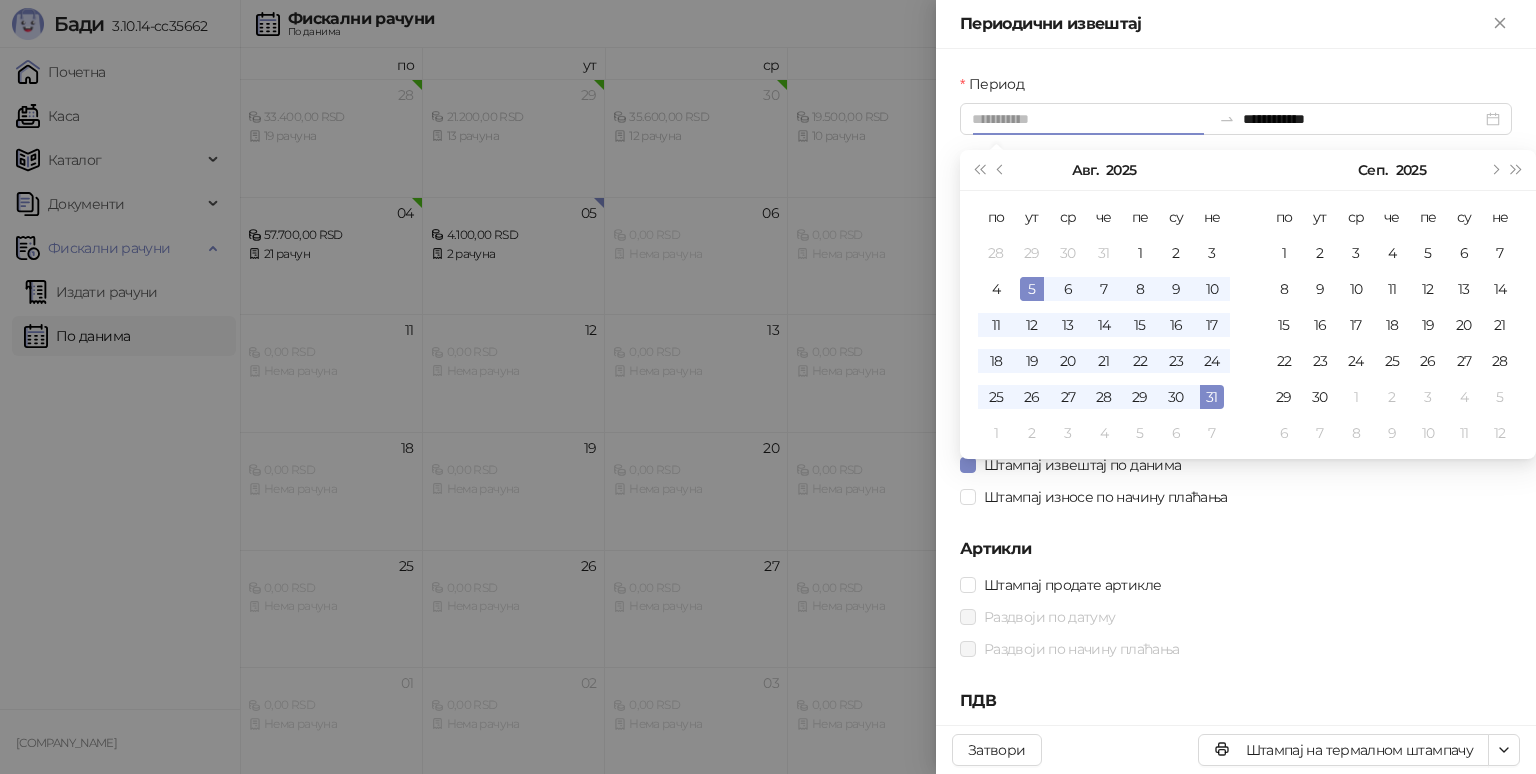 click on "5" at bounding box center [1032, 289] 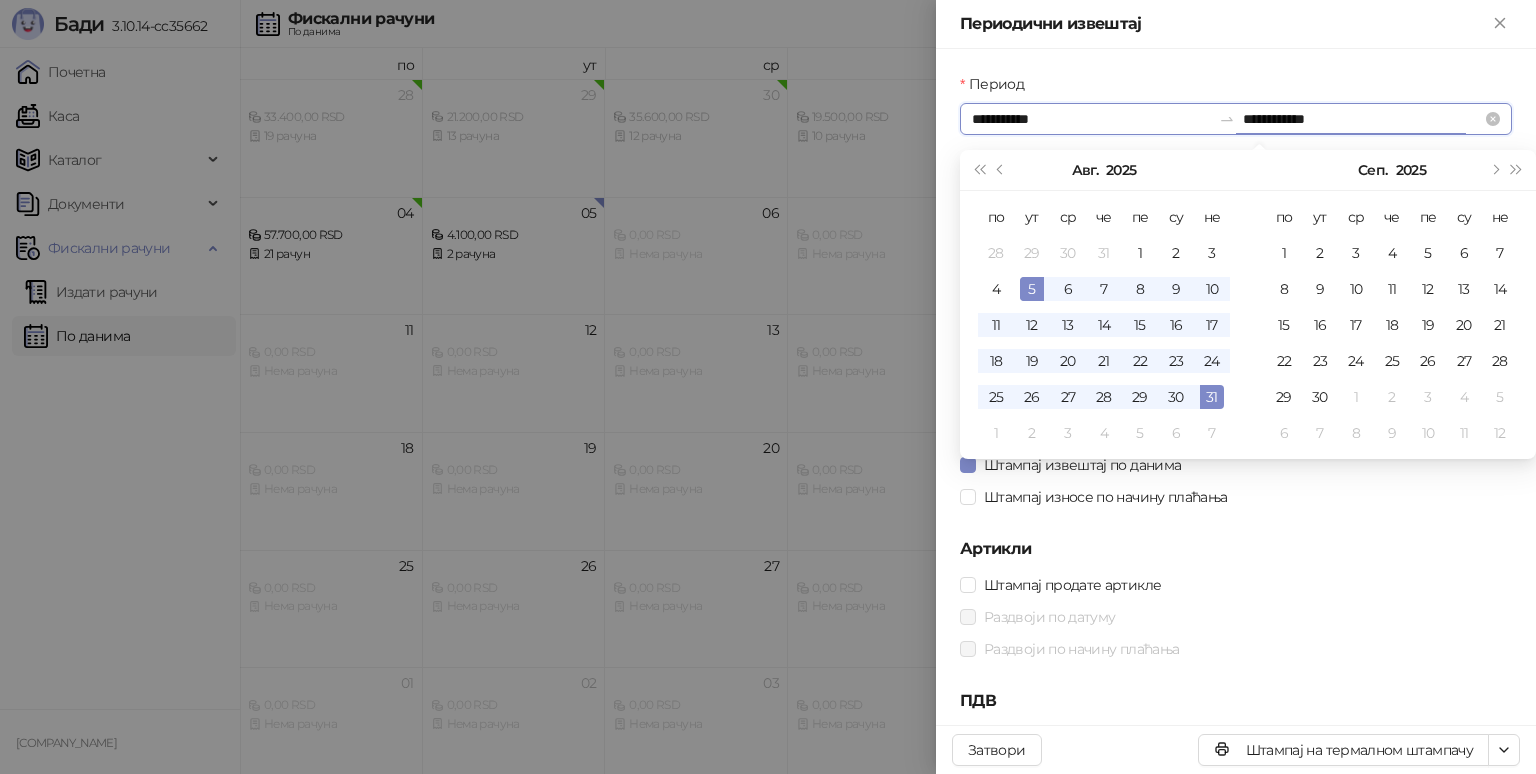click on "**********" at bounding box center (1362, 119) 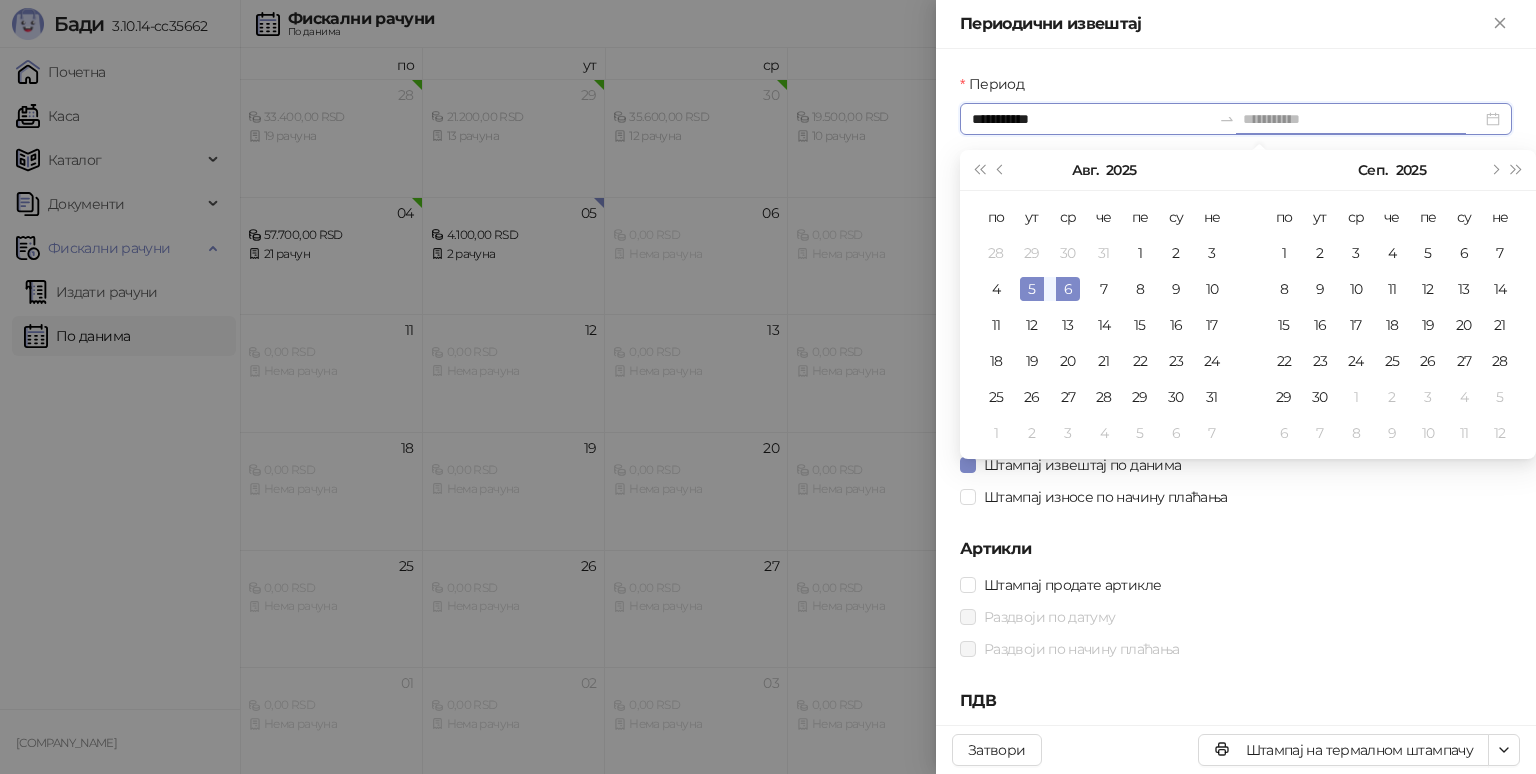 type on "**********" 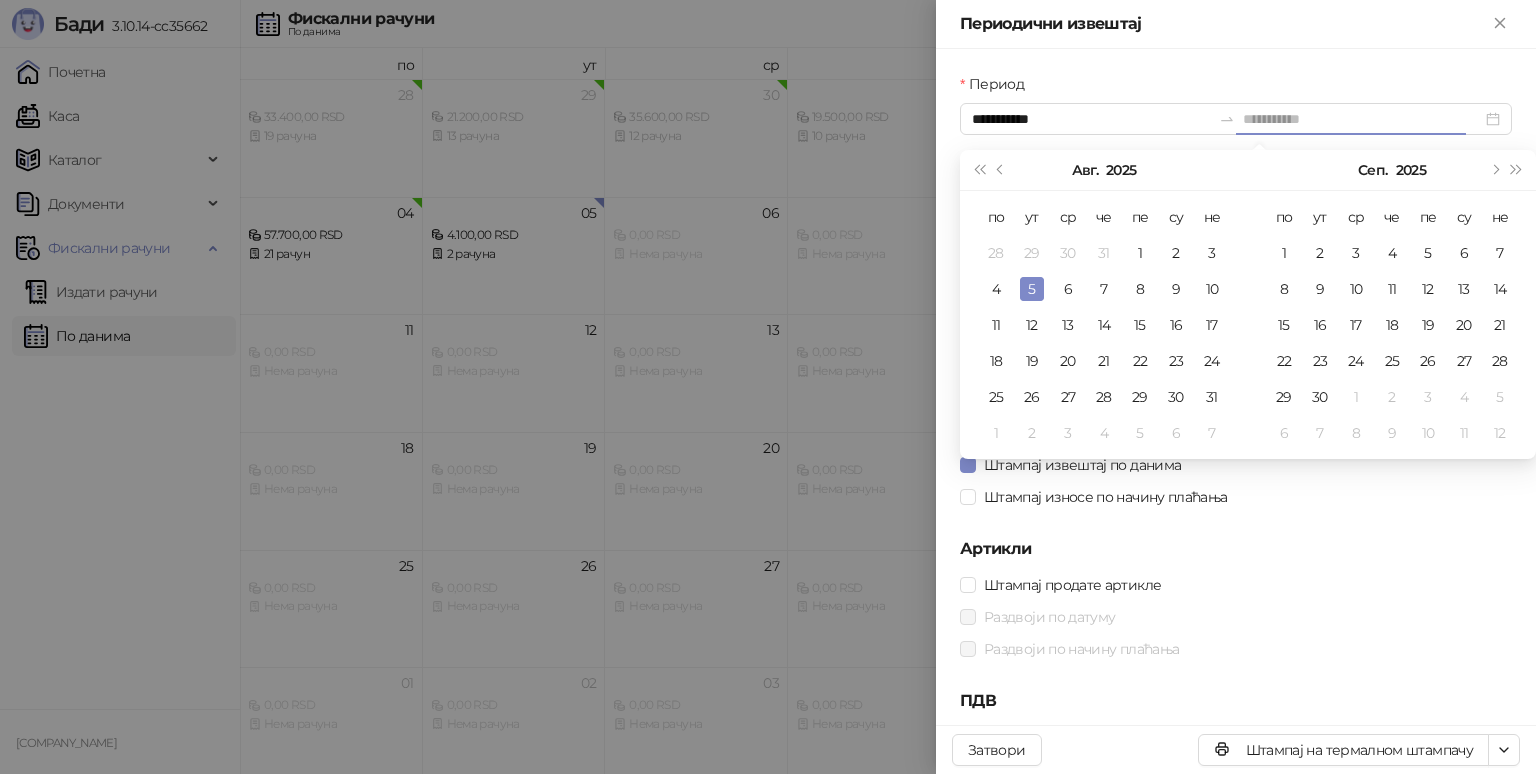 click on "5" at bounding box center (1032, 289) 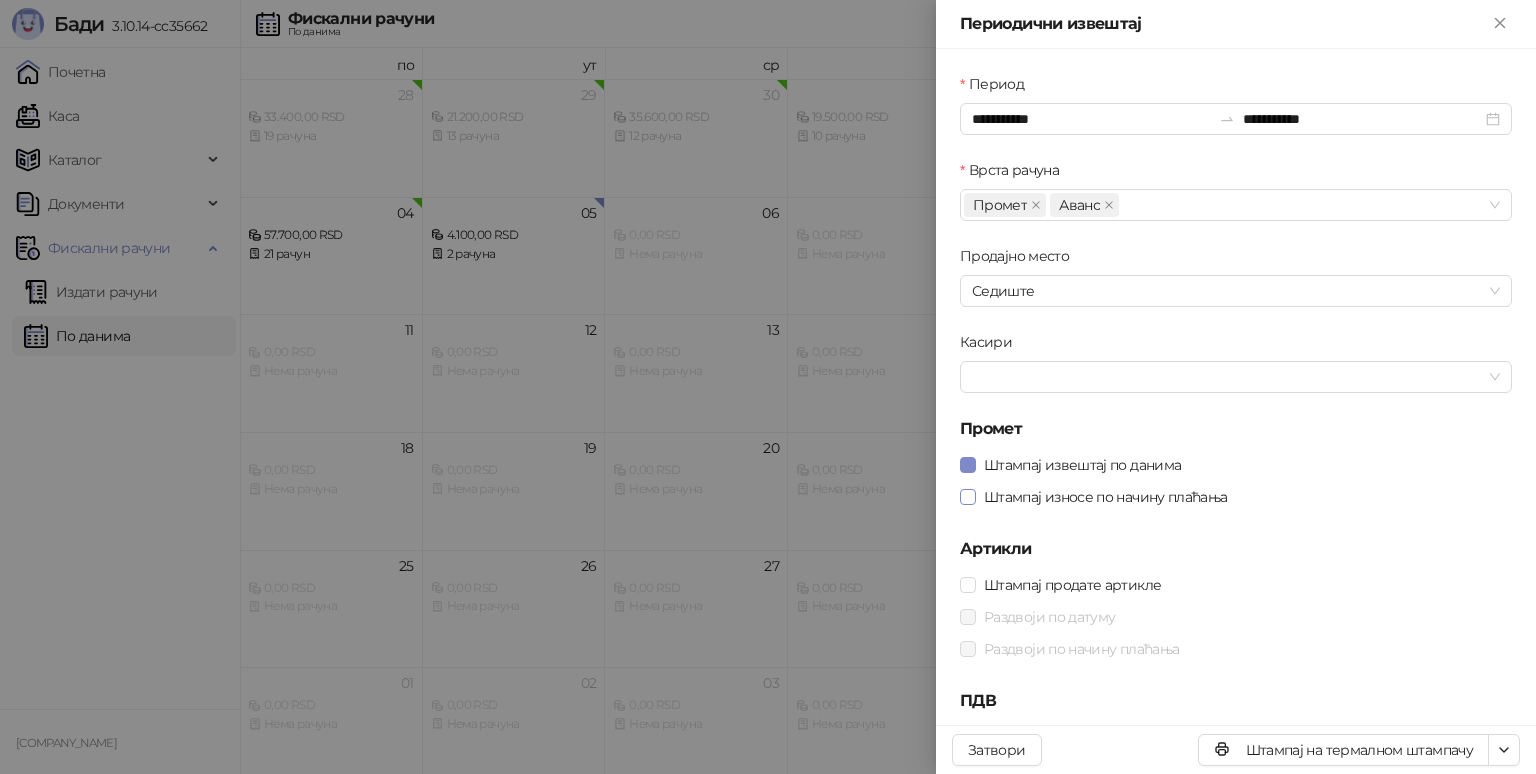 click on "Штампај износе по начину плаћања" at bounding box center (1106, 497) 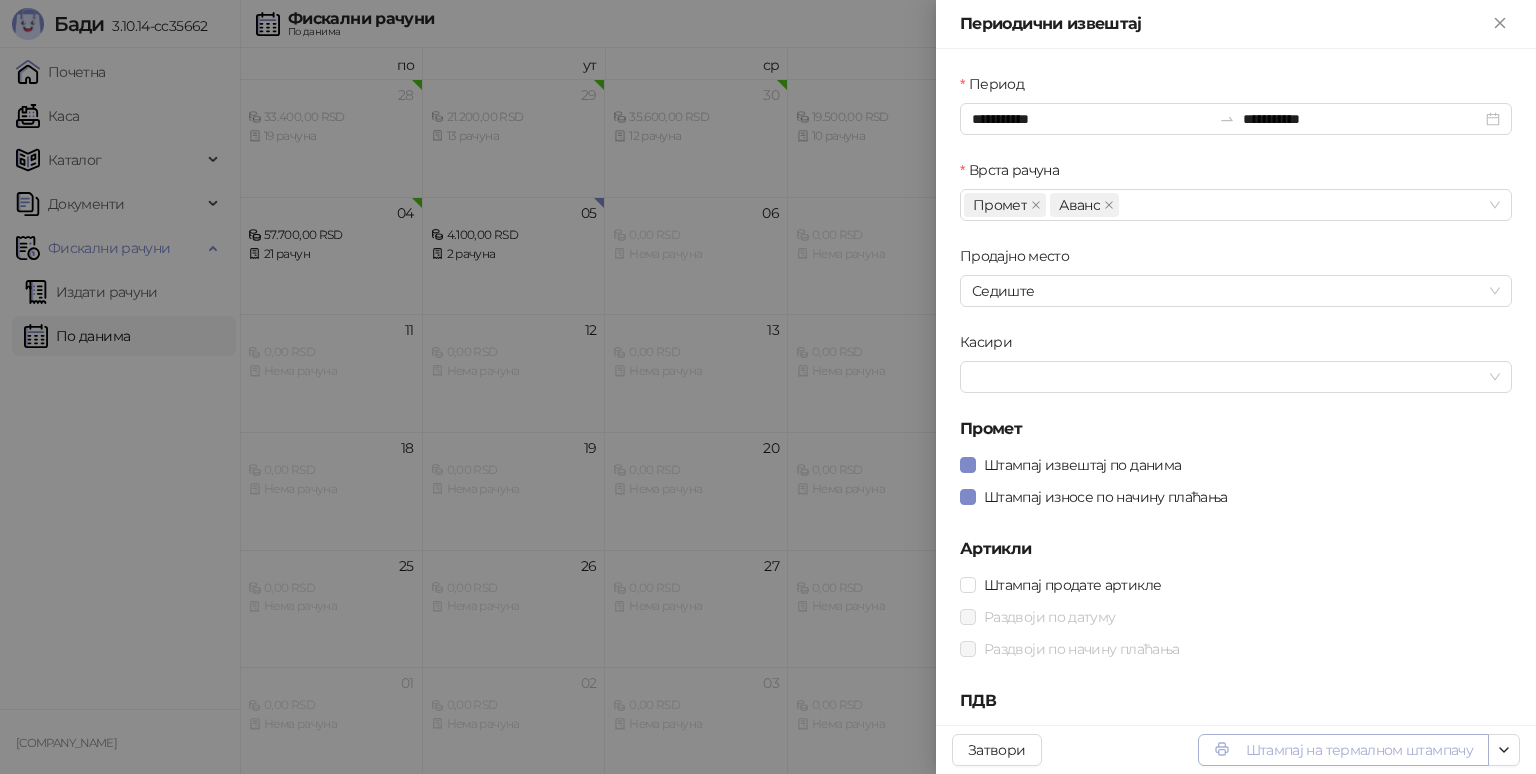 click on "Штампај на термалном штампачу" at bounding box center [1343, 750] 